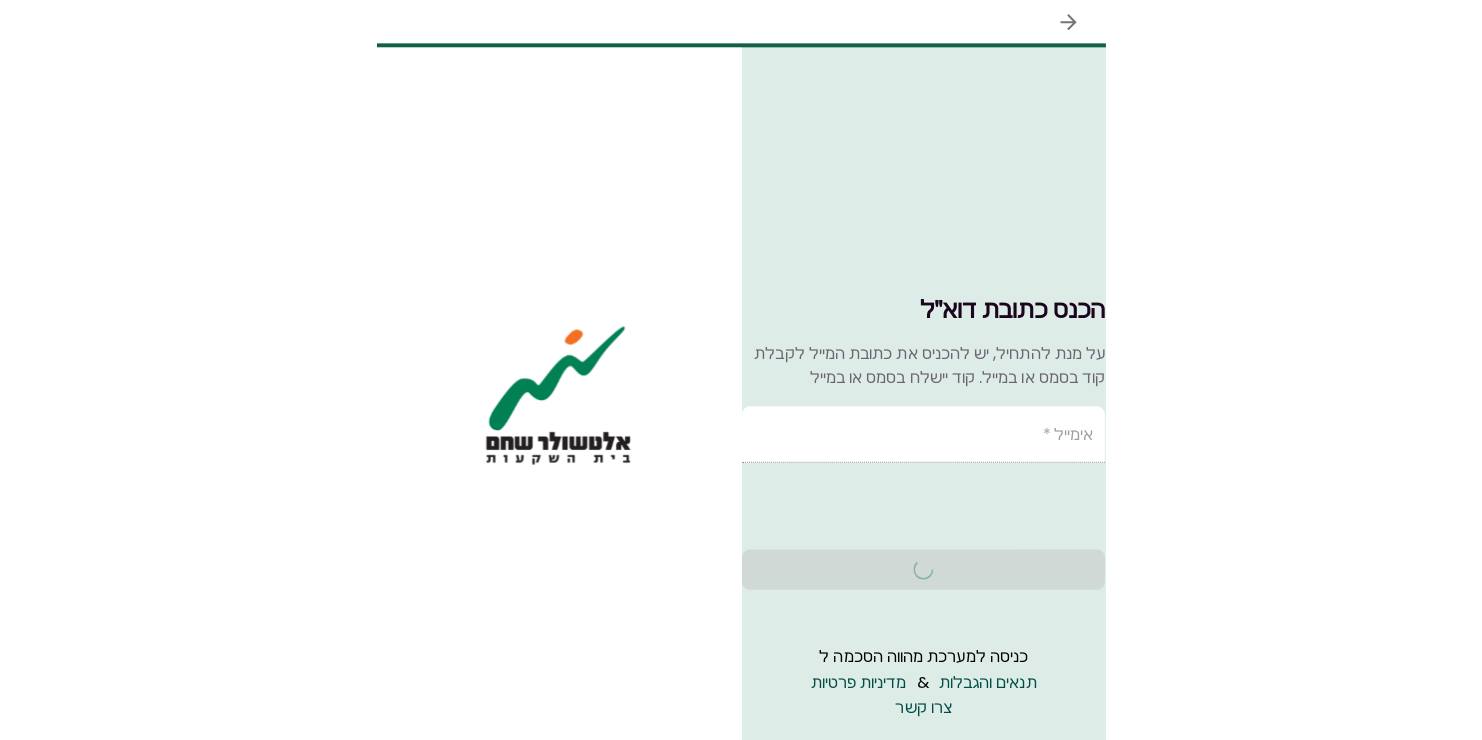scroll, scrollTop: 0, scrollLeft: 0, axis: both 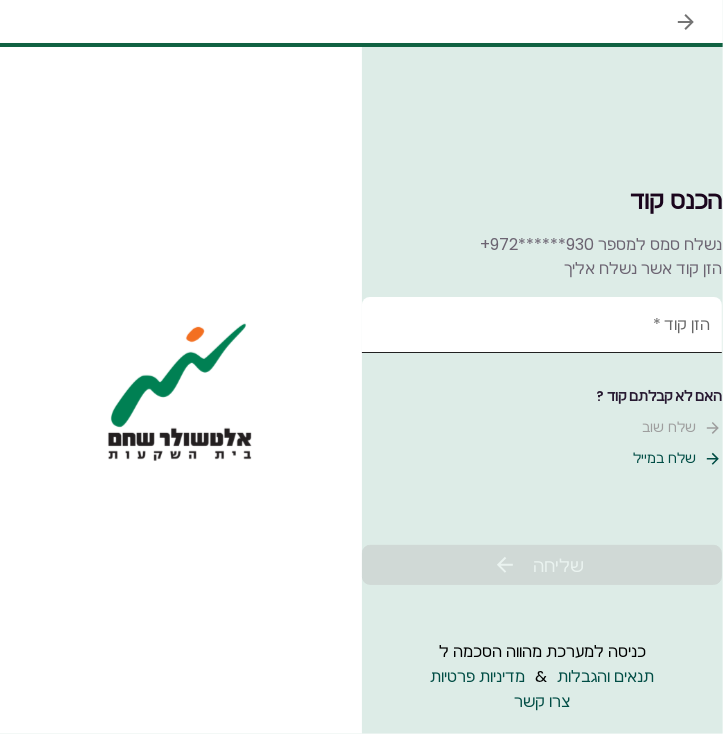 click on "הזן קוד   *" at bounding box center (542, 325) 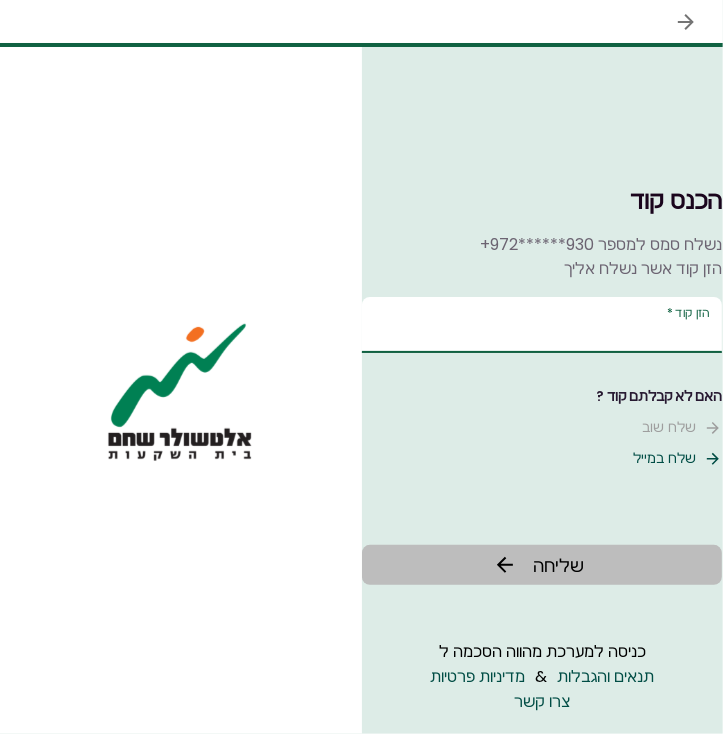 type on "******" 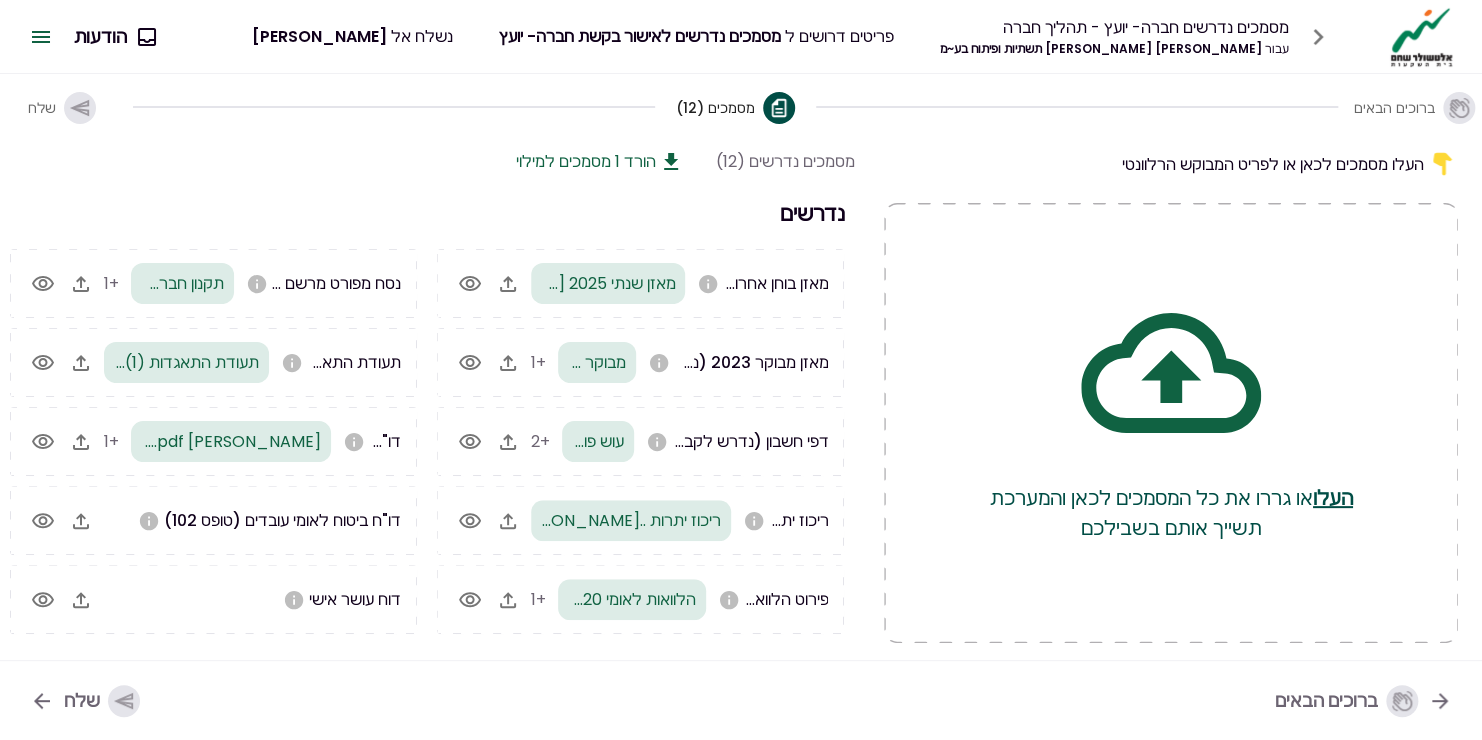click 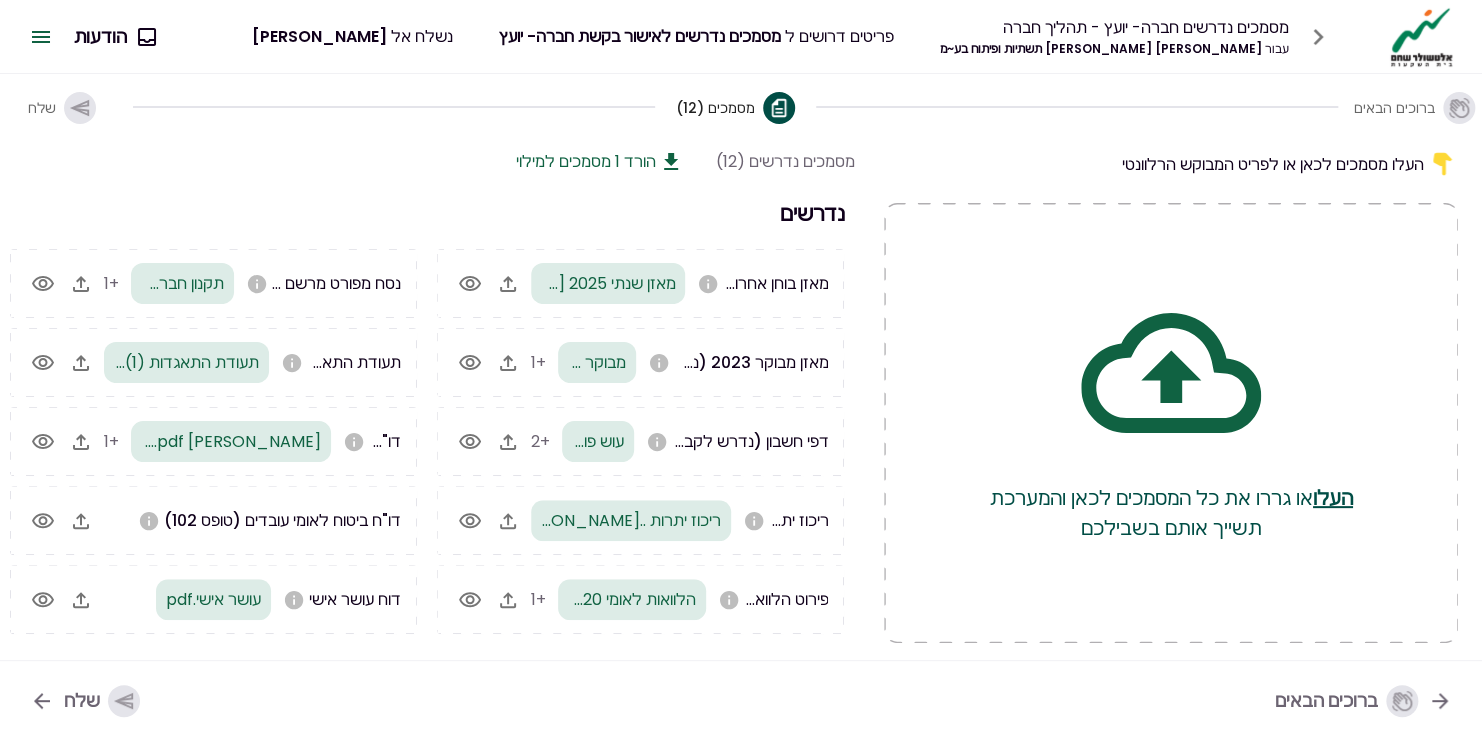 click 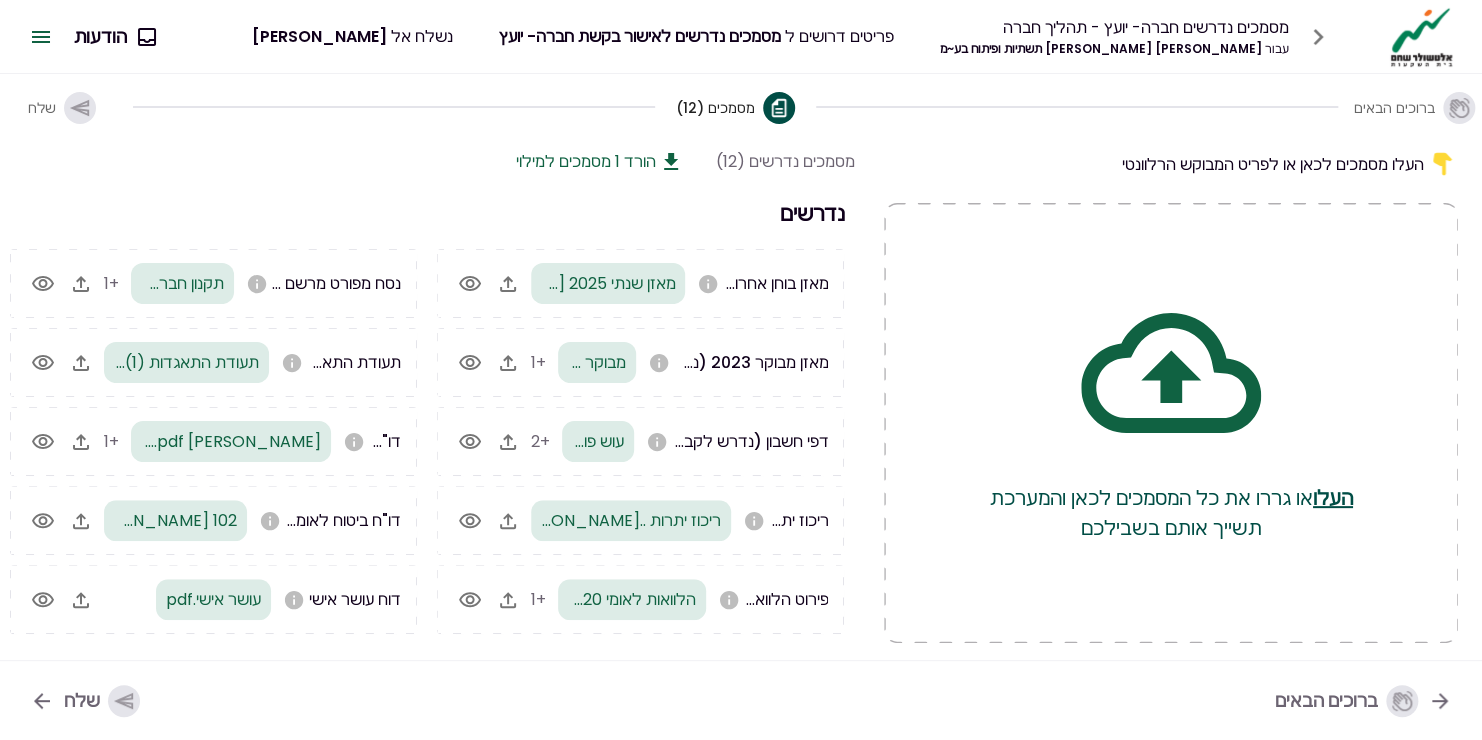 click 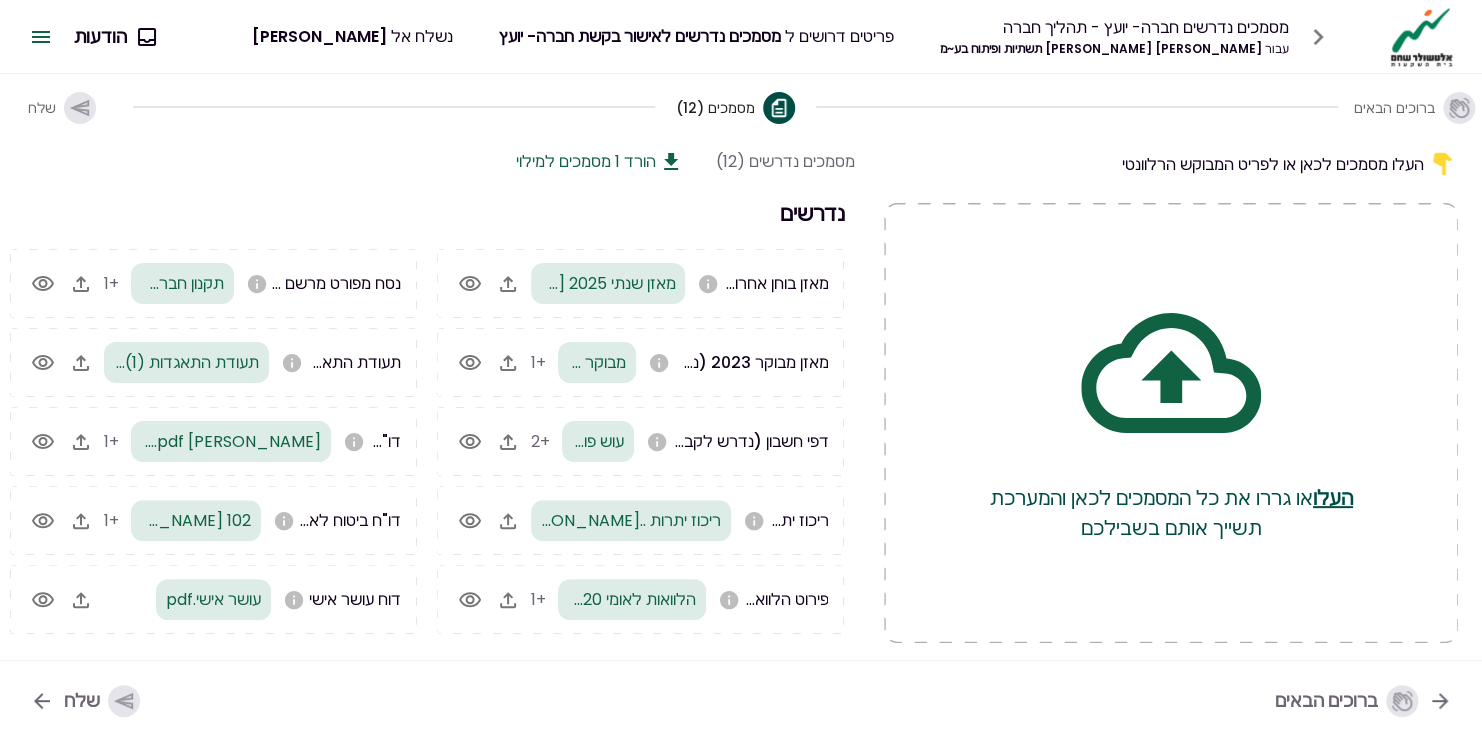 click 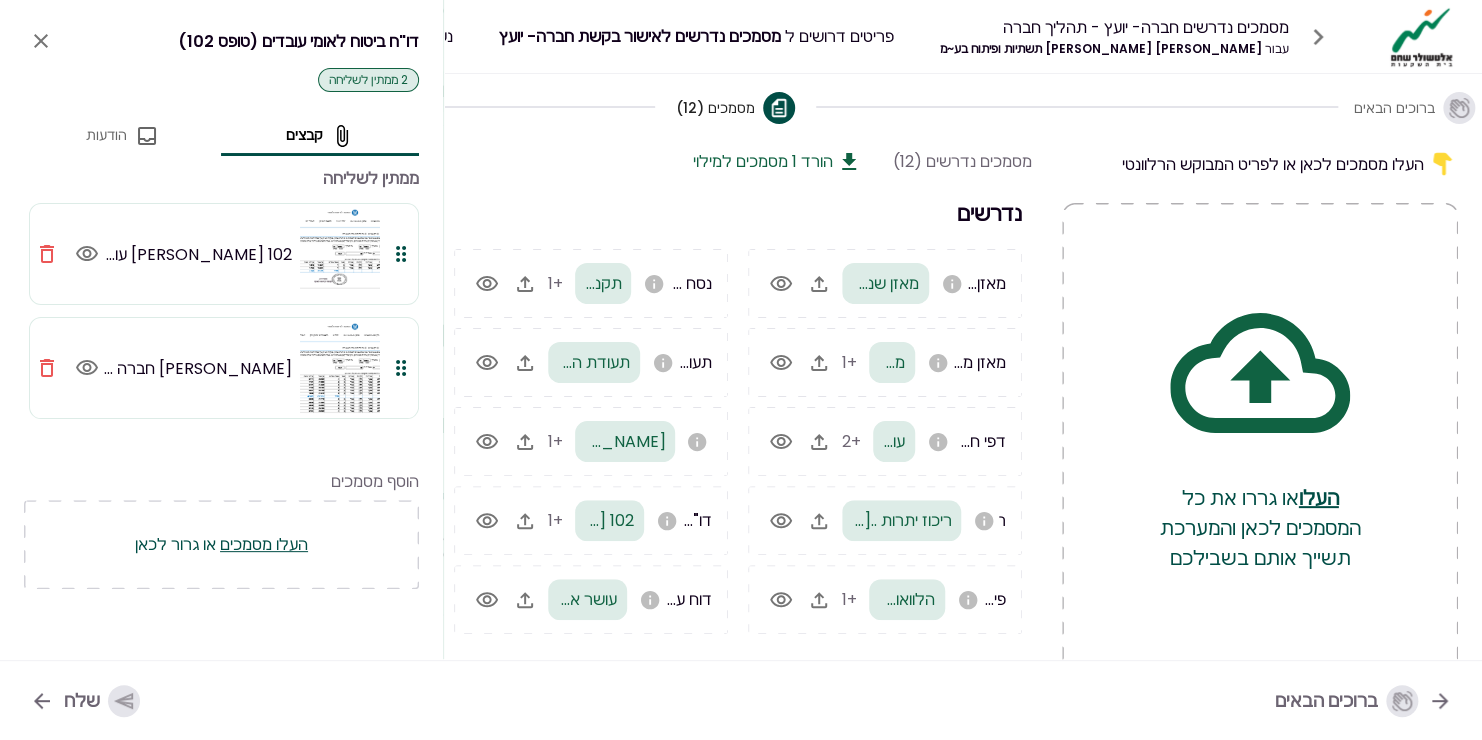click 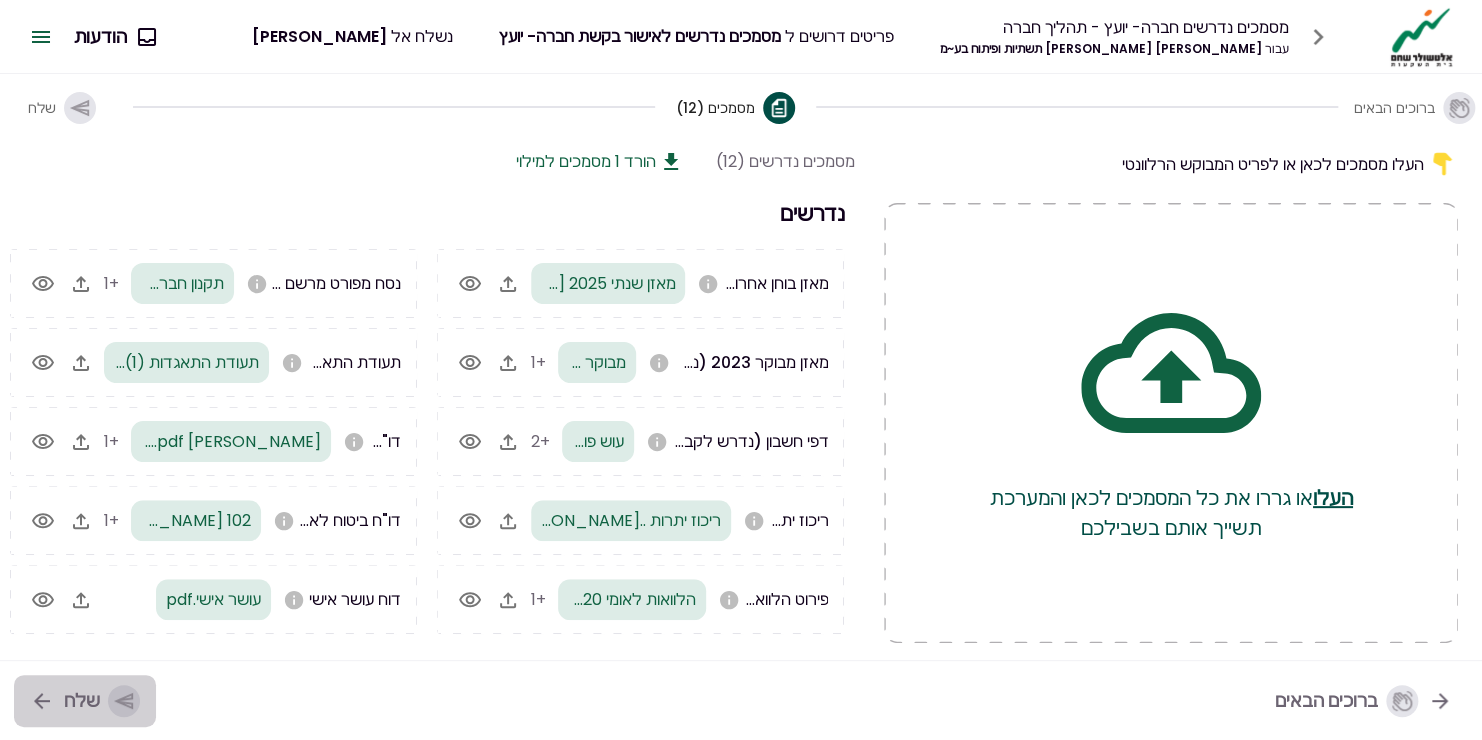 click 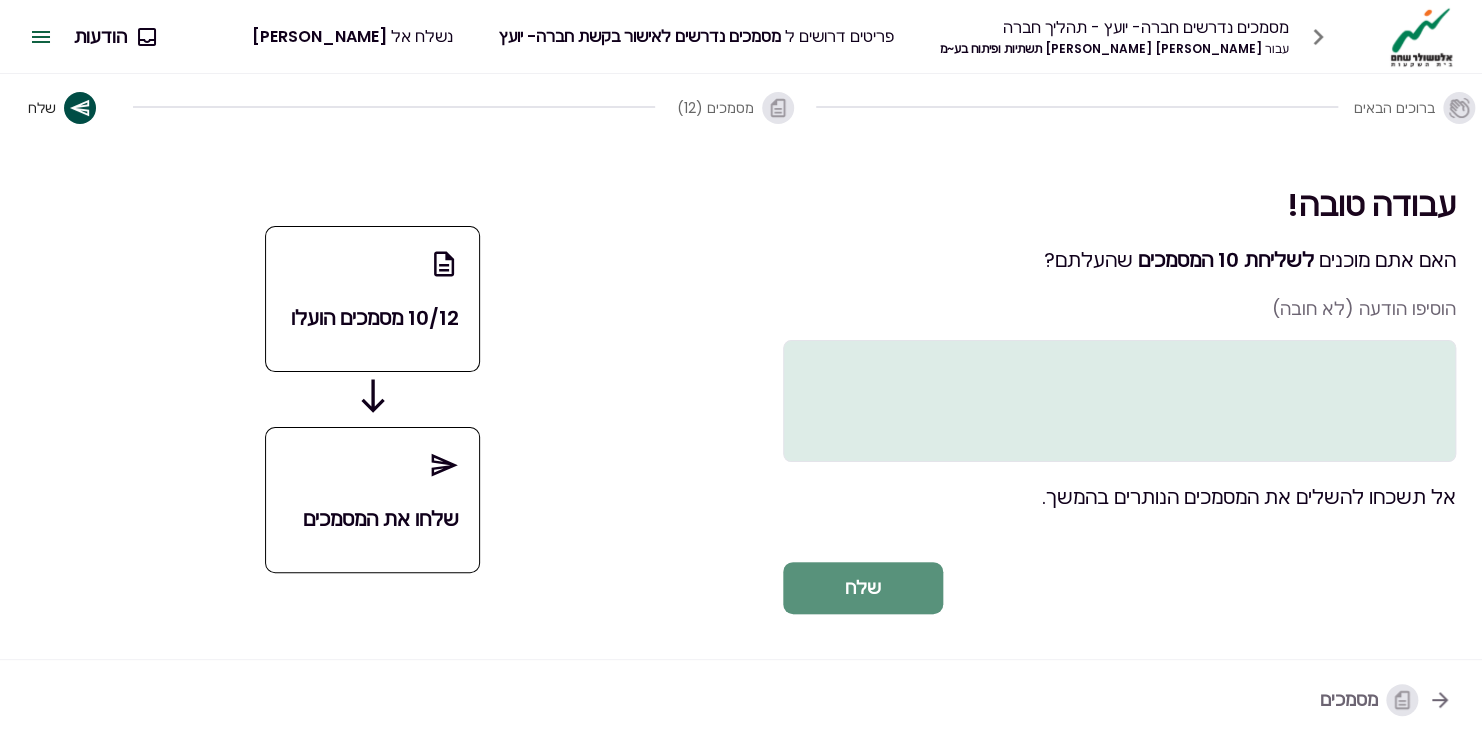 click on "שלח" at bounding box center (863, 588) 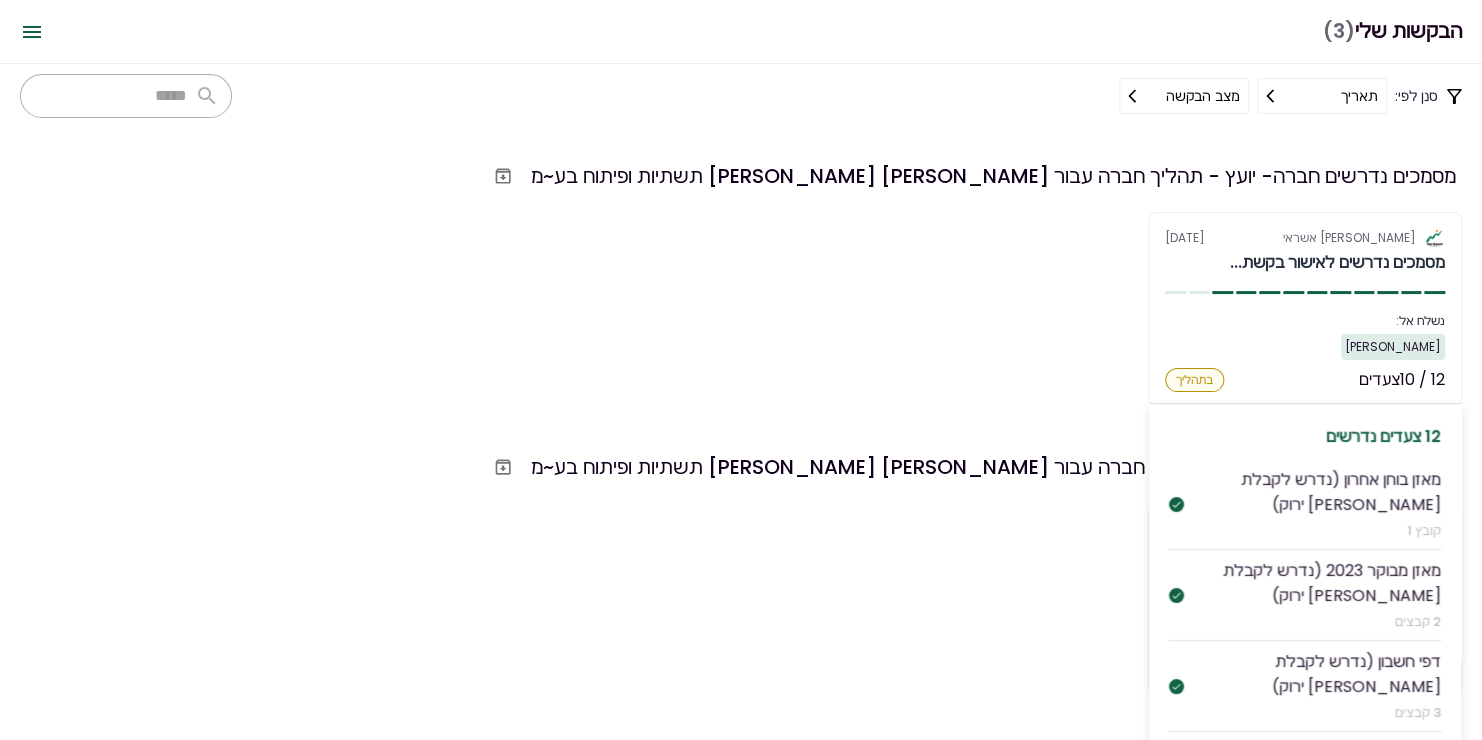 click on "בתהליך" at bounding box center [1194, 380] 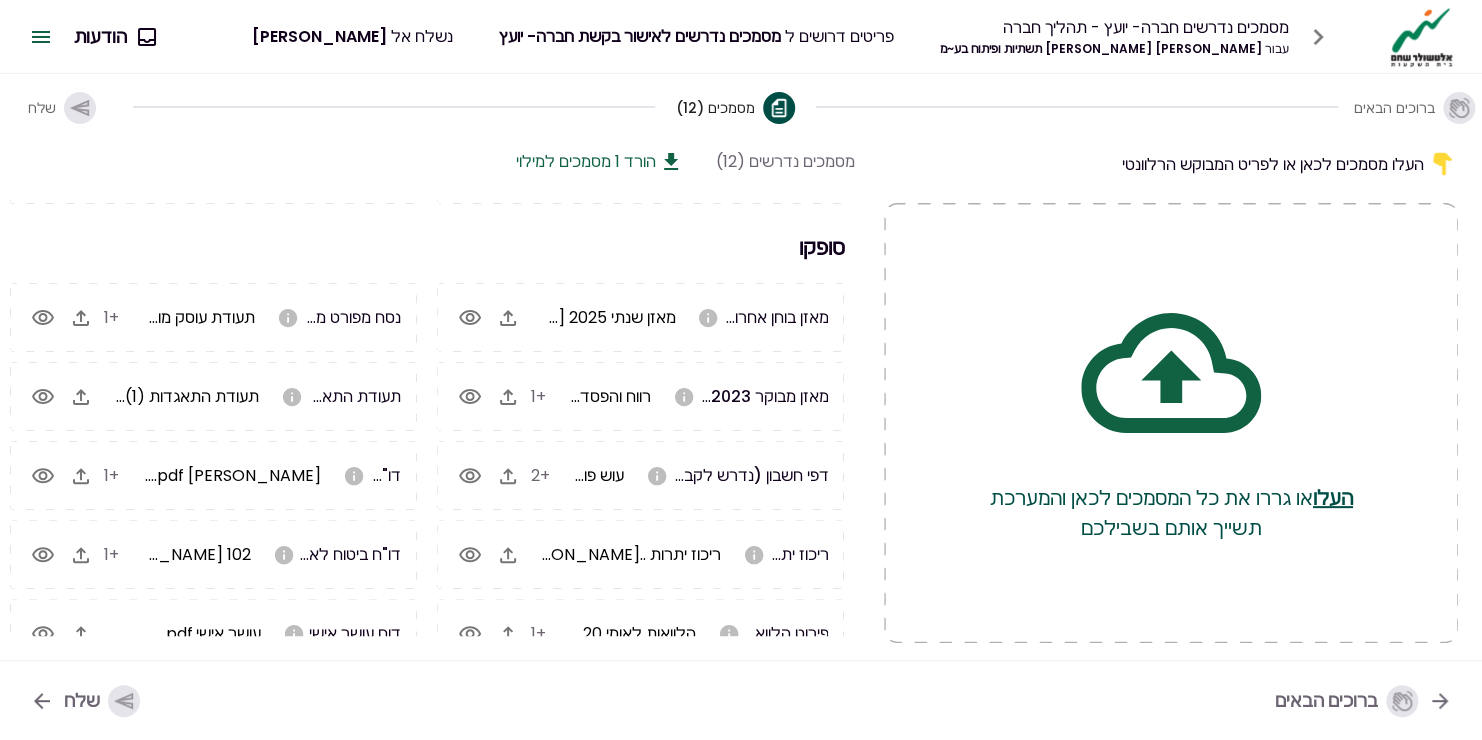 scroll, scrollTop: 0, scrollLeft: 0, axis: both 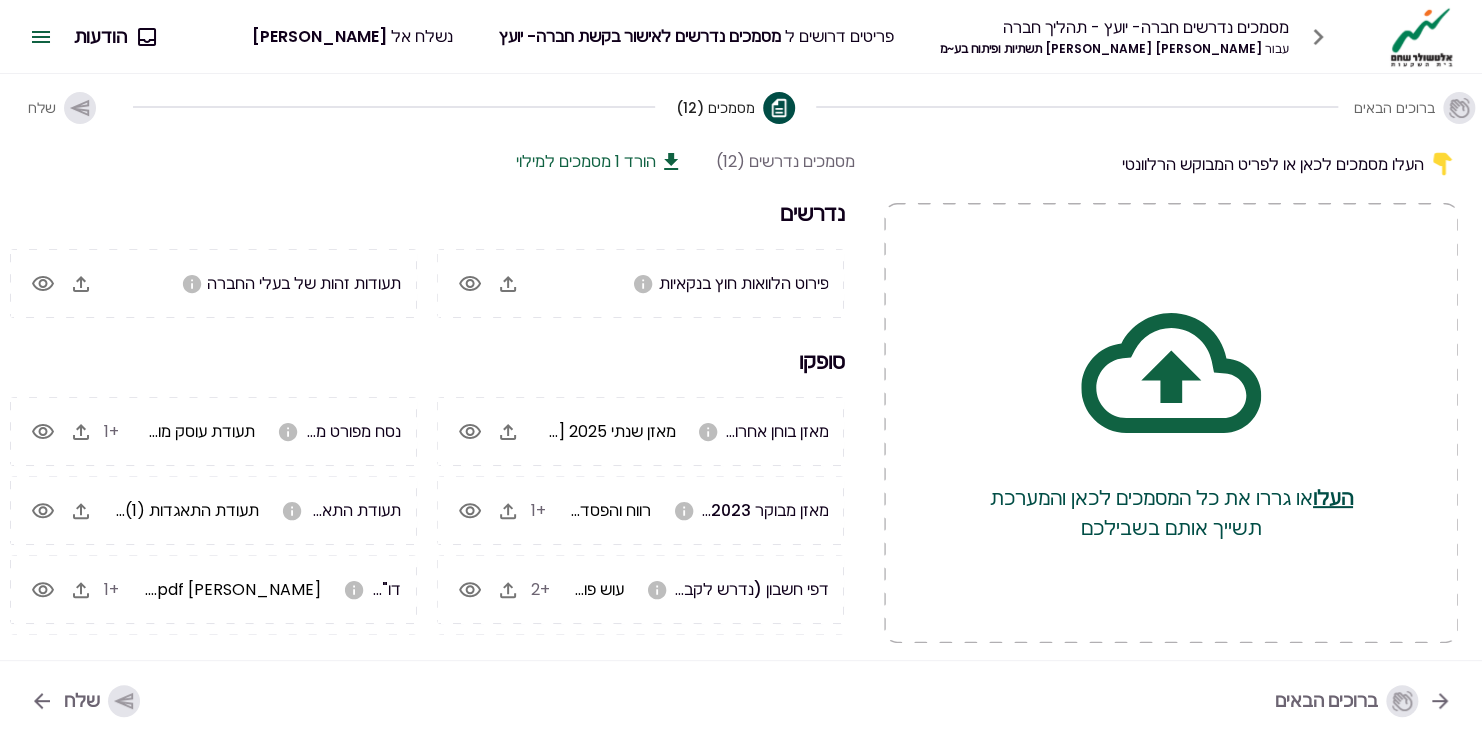 click 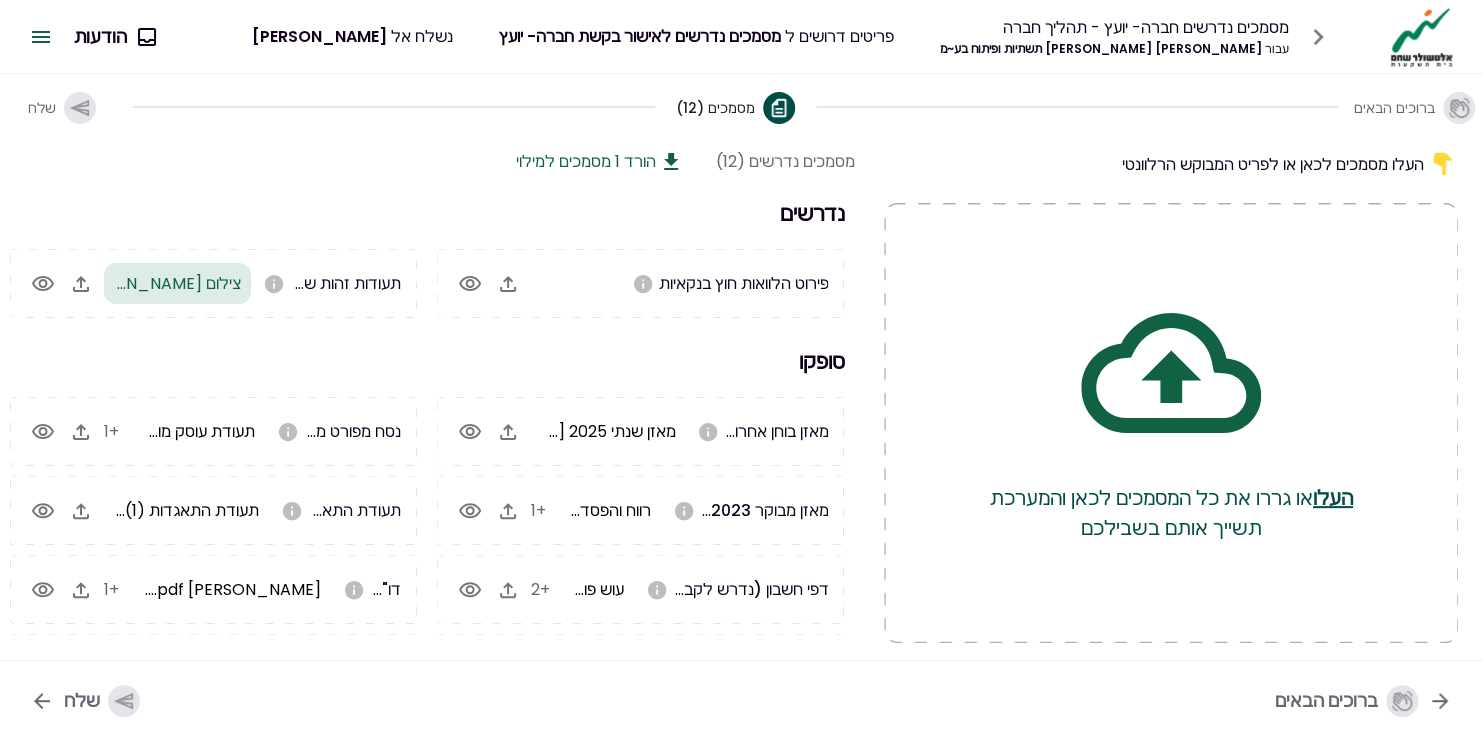 click 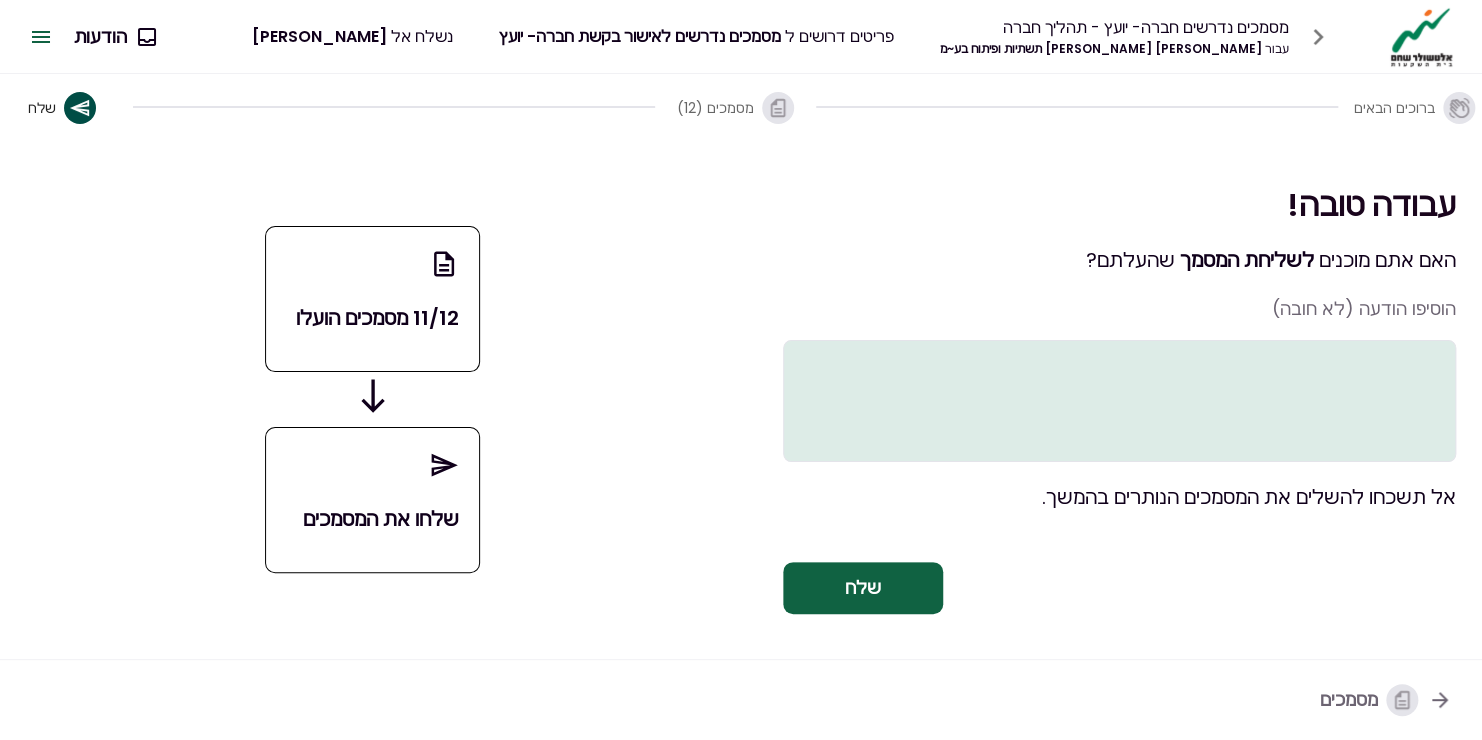click on "שלח" at bounding box center (863, 588) 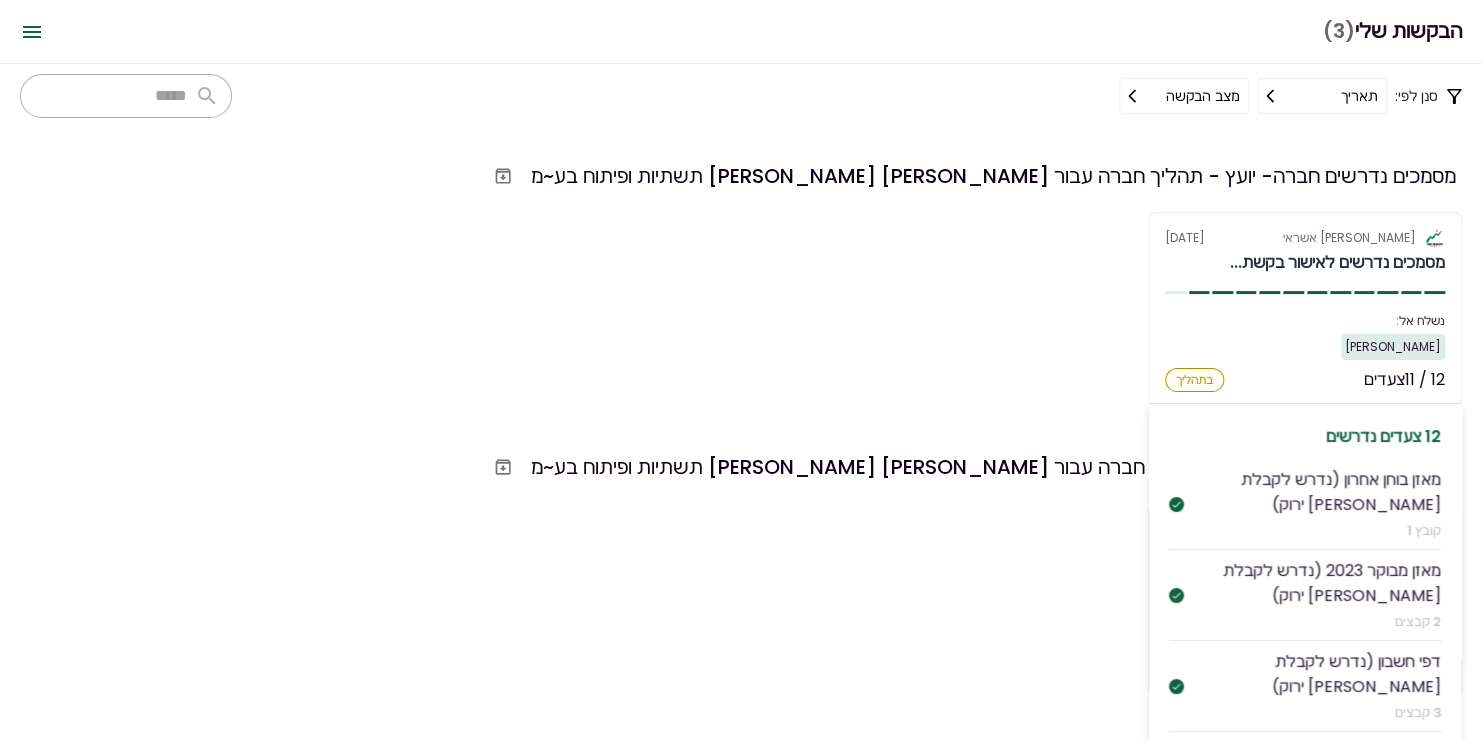 click on "בתהליך" at bounding box center (1194, 380) 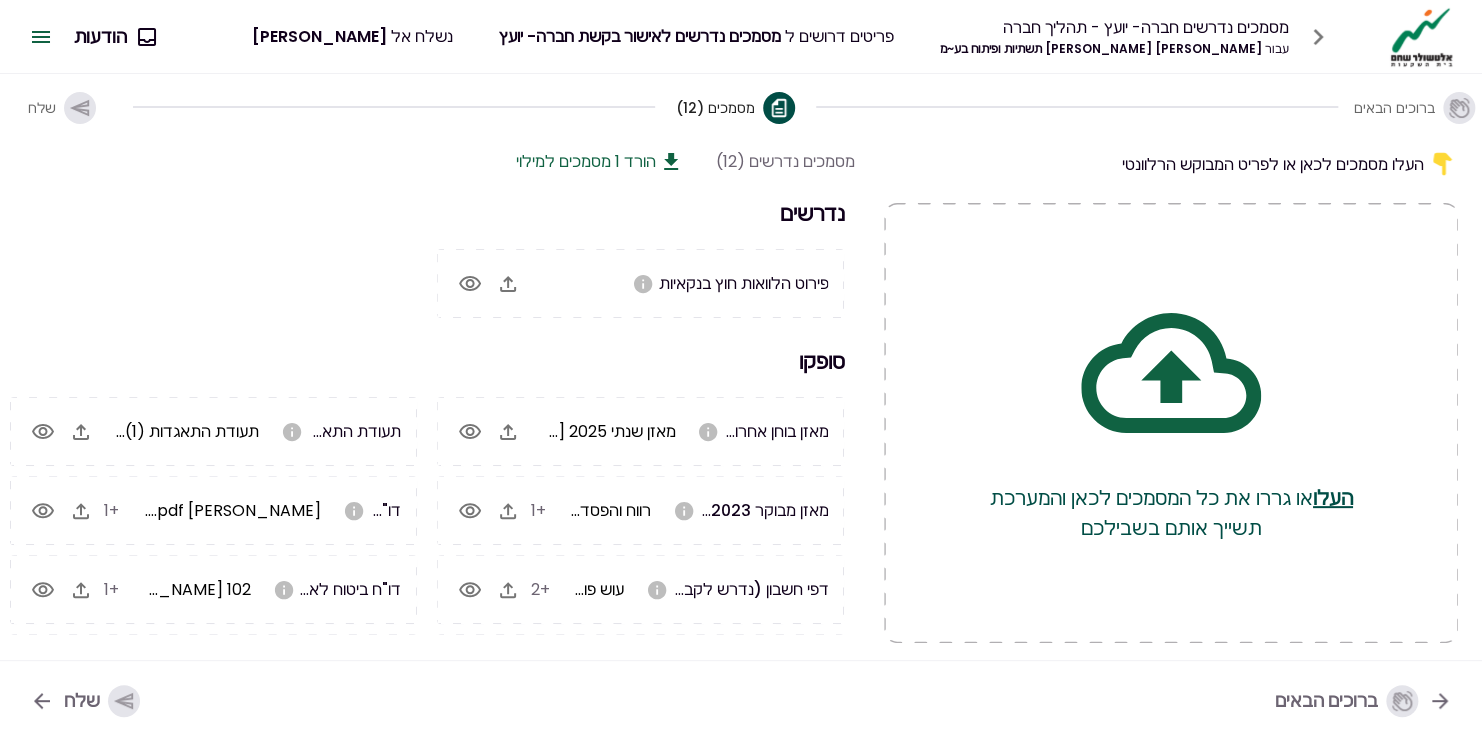 click 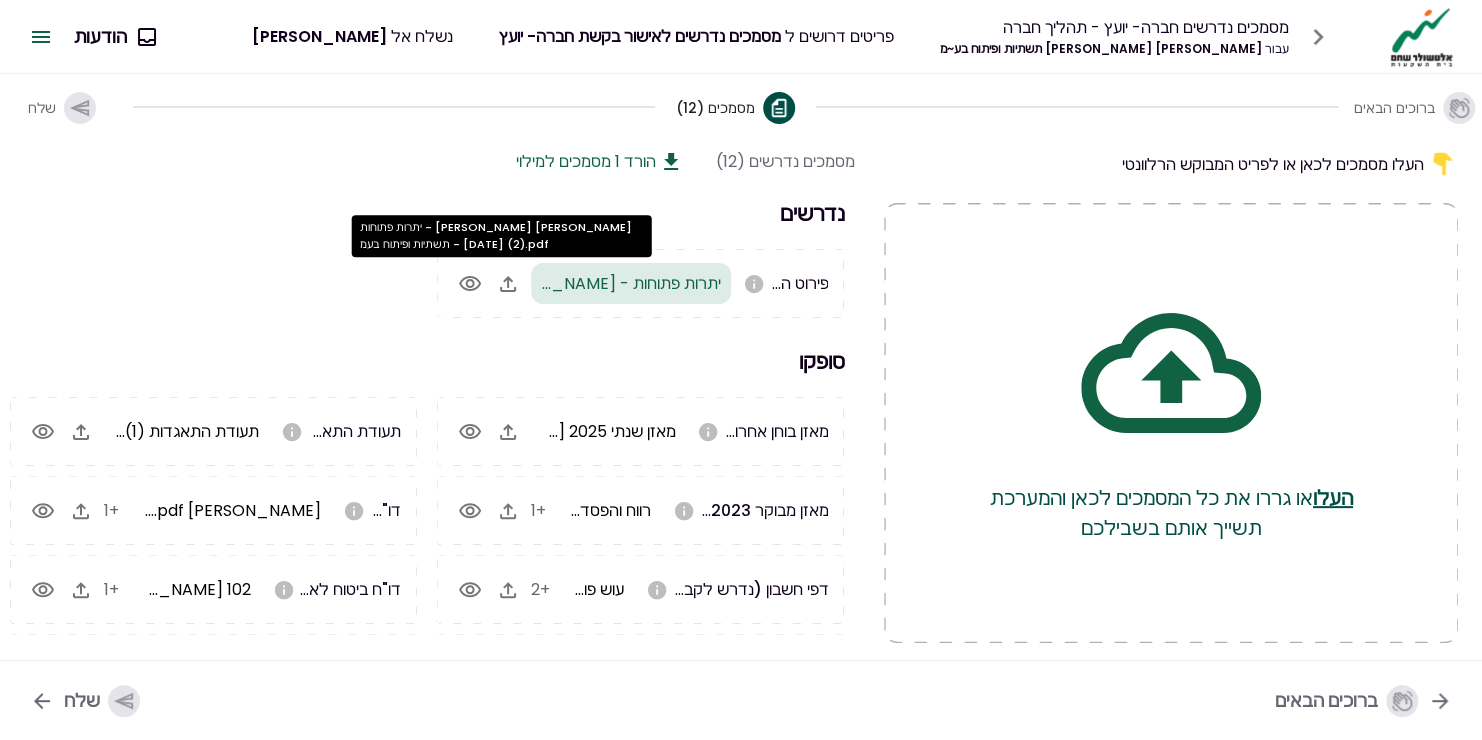 click on "יתרות פתוחות - [PERSON_NAME] [PERSON_NAME] תשתיות ופיתוח בעמ - [DATE] (2).pdf" at bounding box center [403, 283] 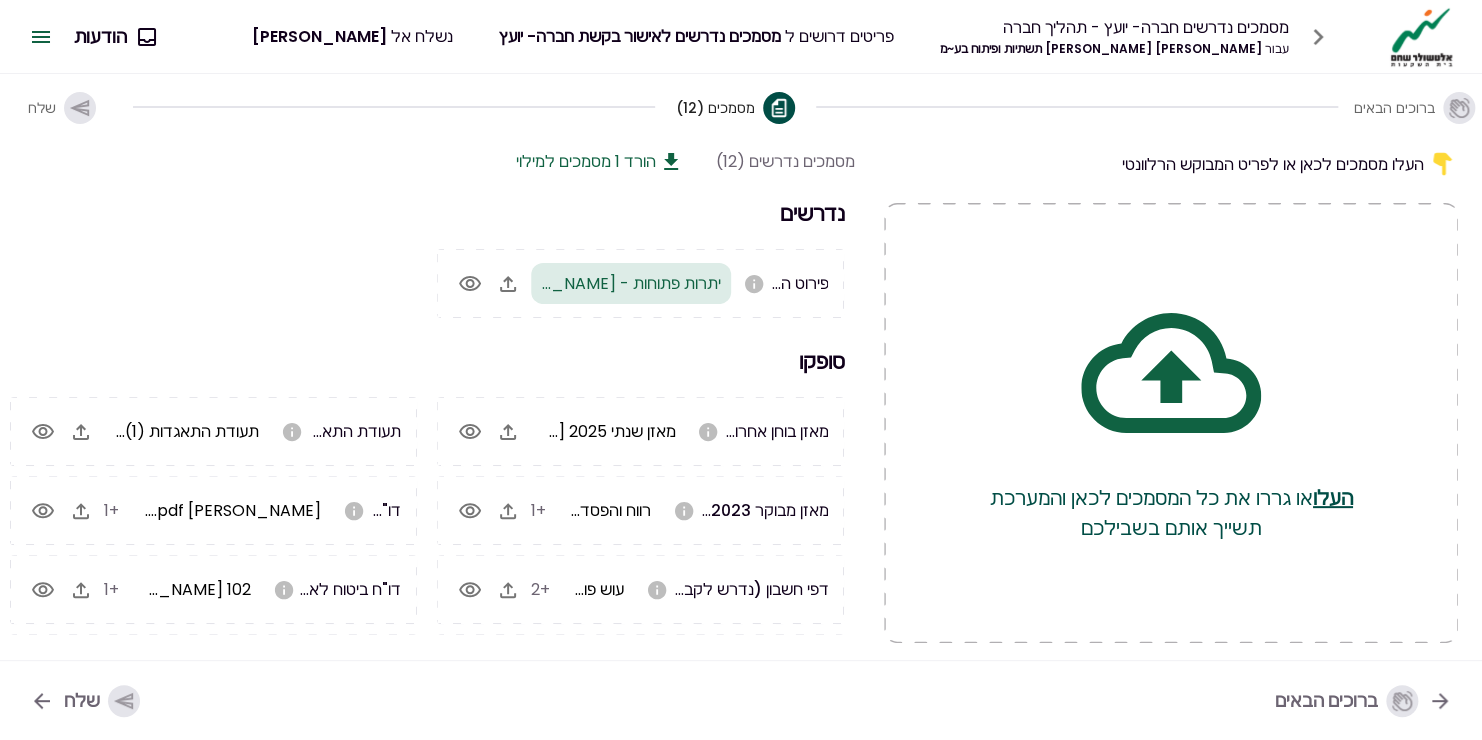 click on "שלח" at bounding box center (102, 701) 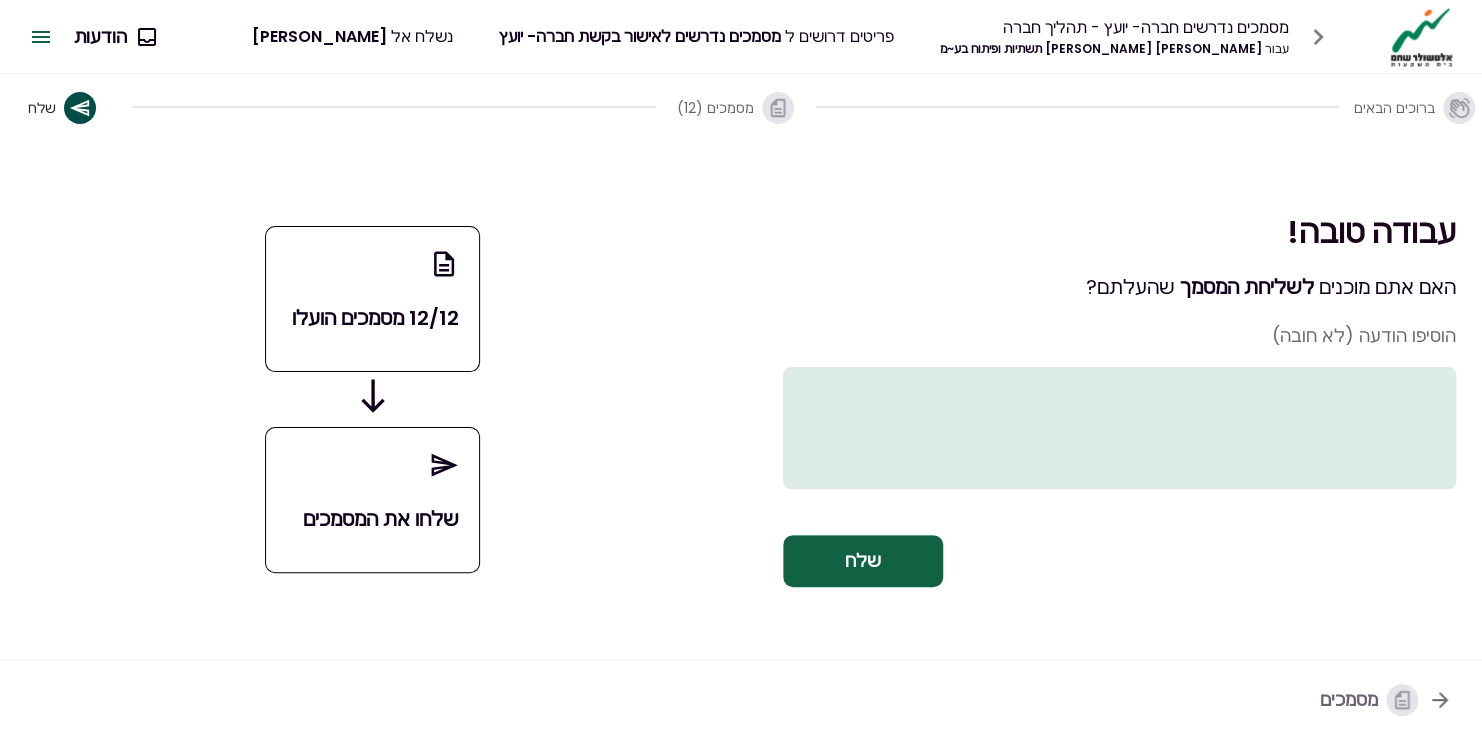 click on "שלח" at bounding box center (863, 561) 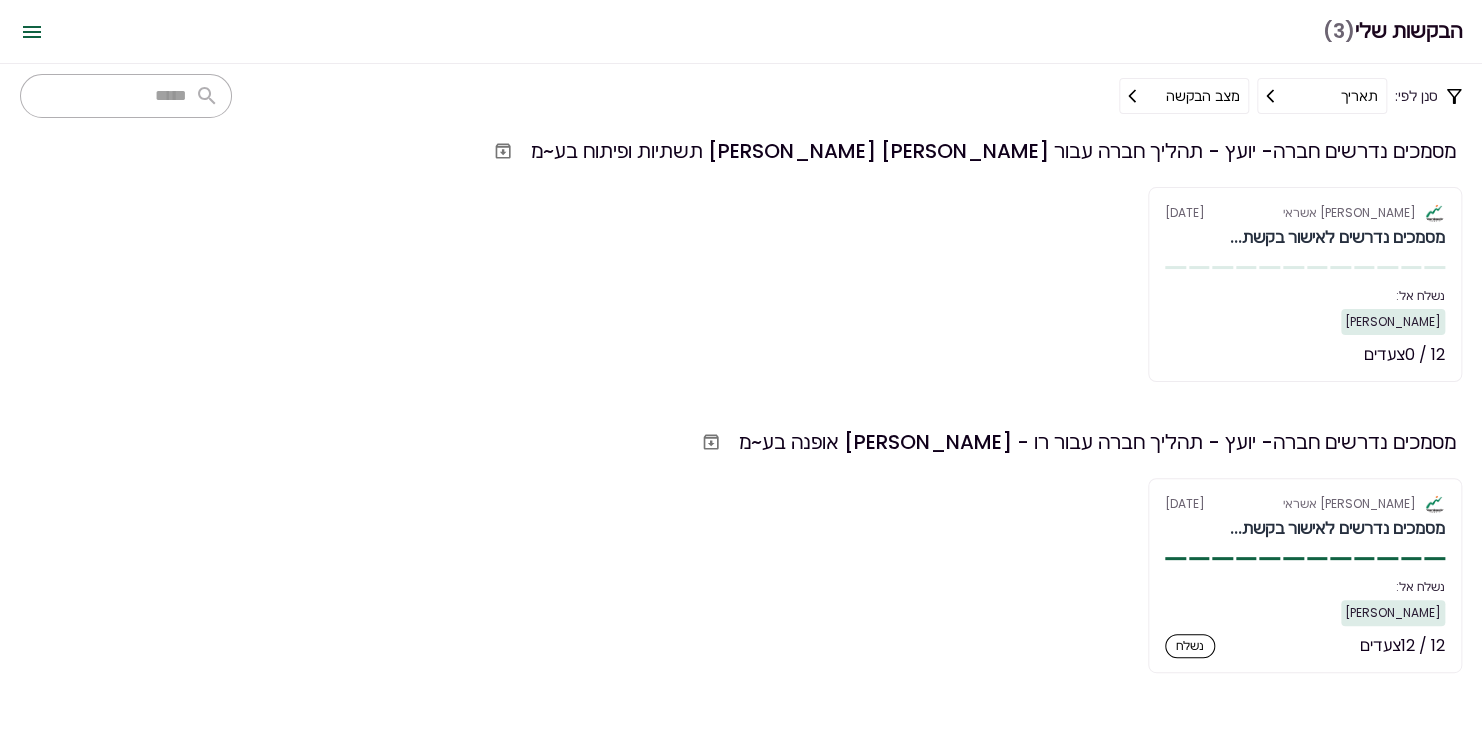 scroll, scrollTop: 320, scrollLeft: 0, axis: vertical 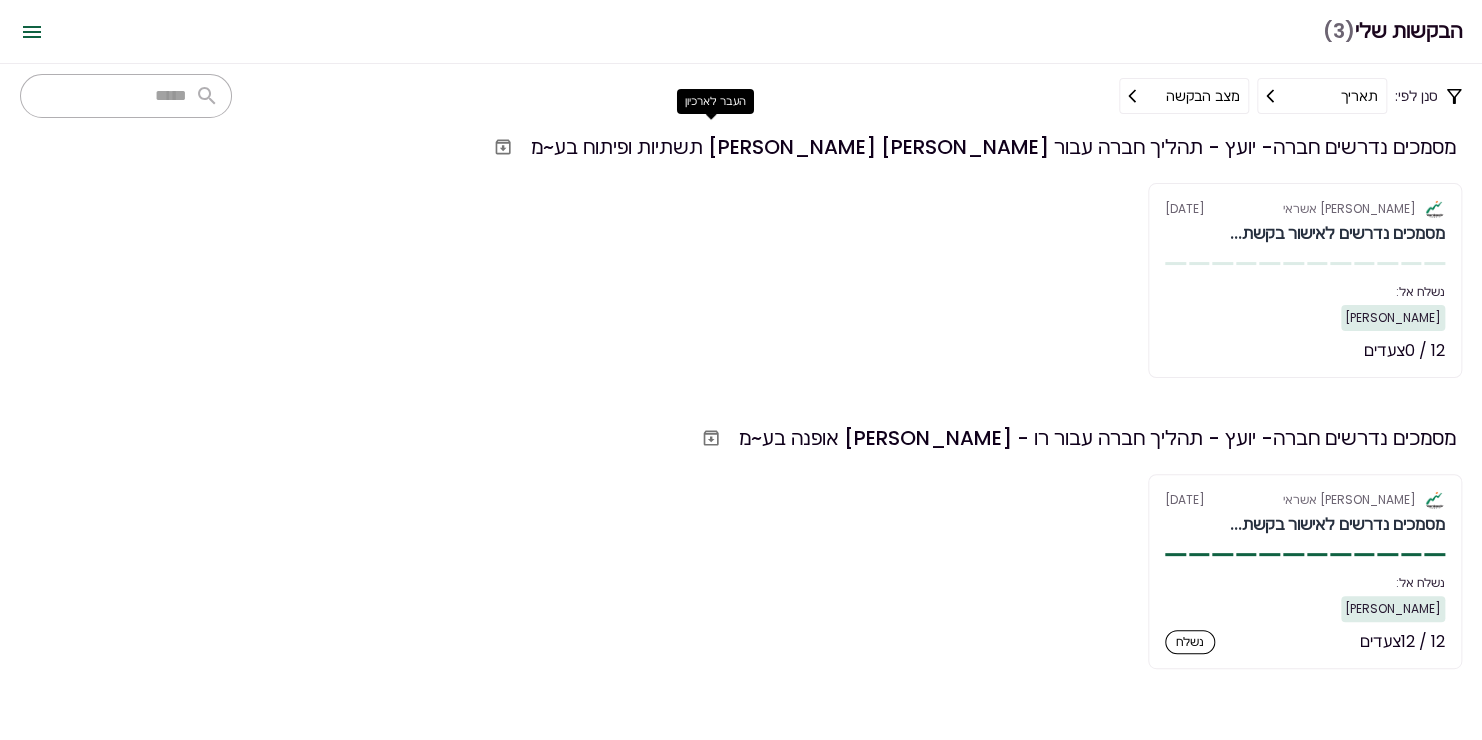 click 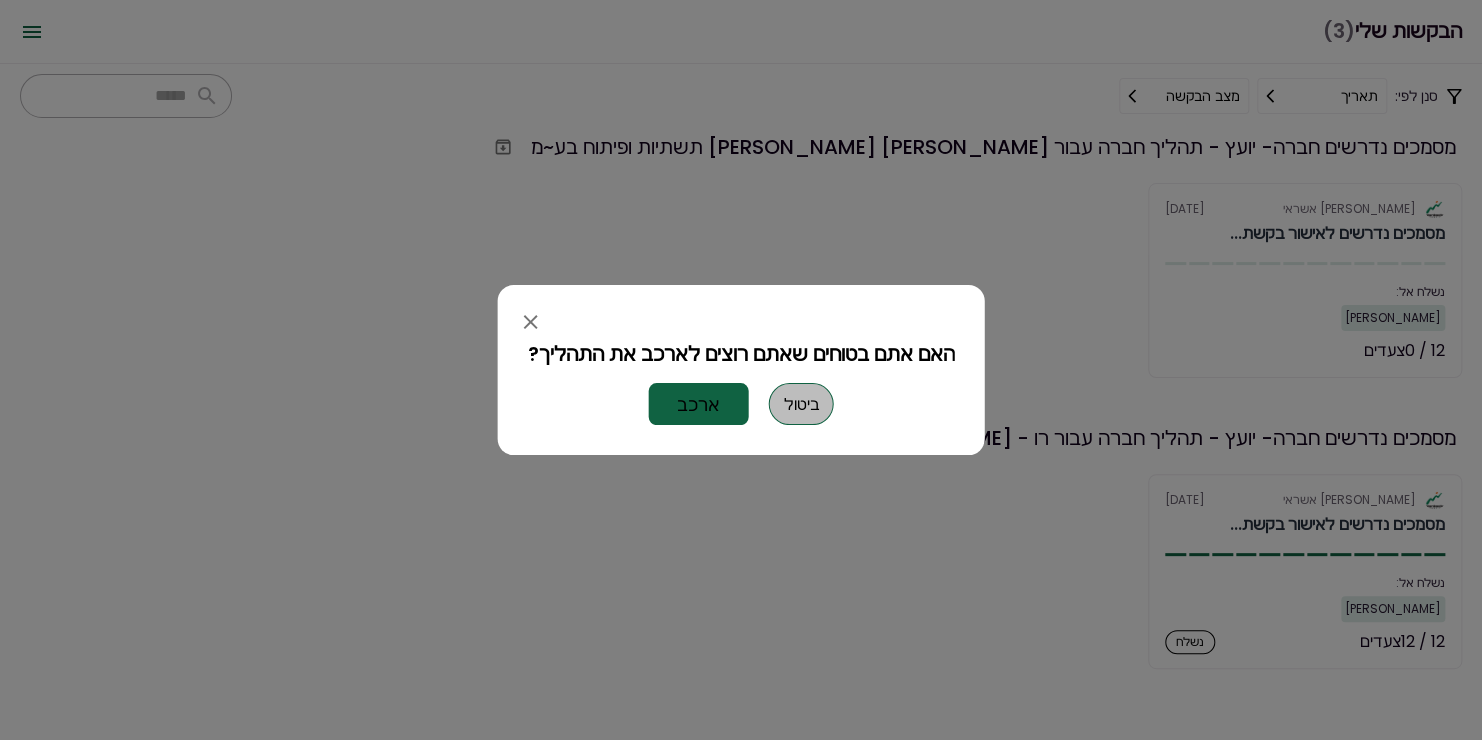 click on "ביטול" at bounding box center [801, 404] 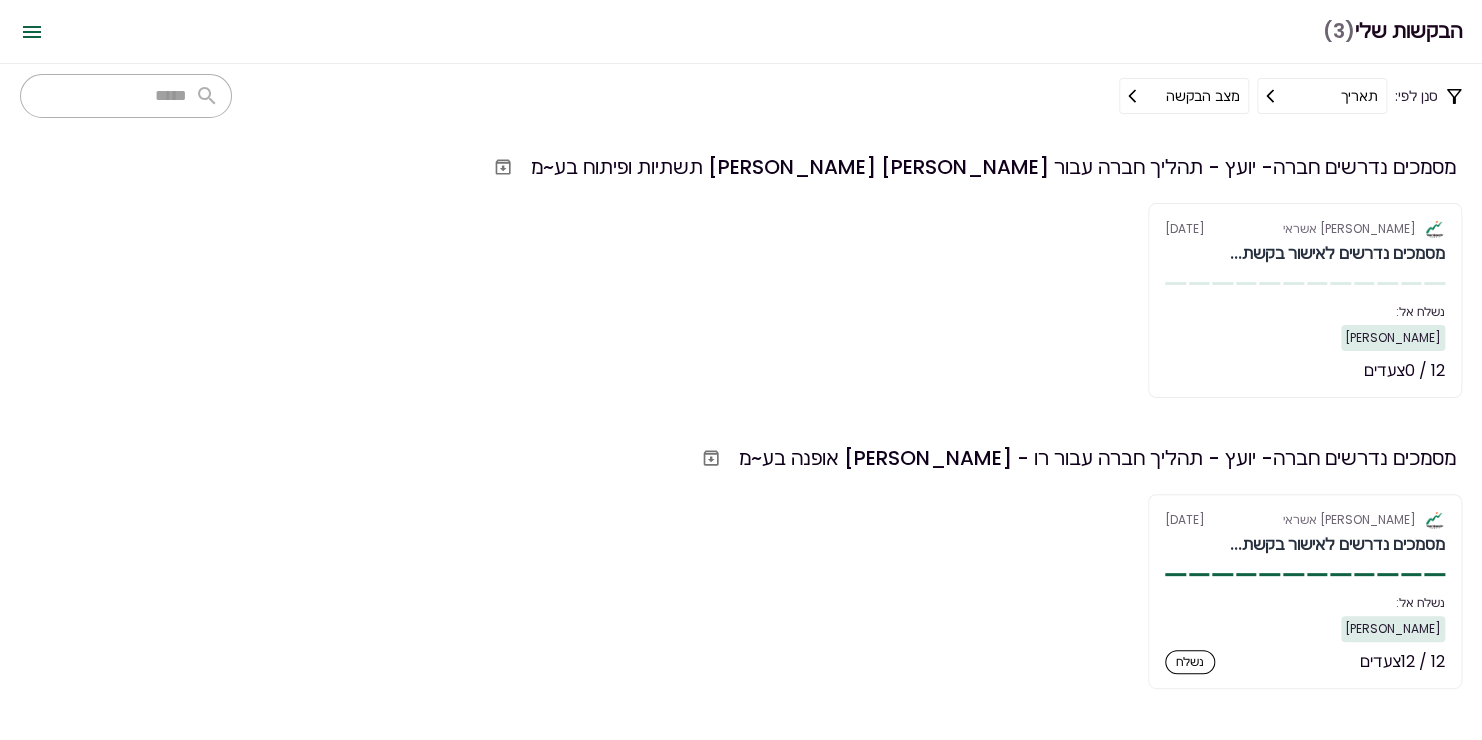 scroll, scrollTop: 320, scrollLeft: 0, axis: vertical 